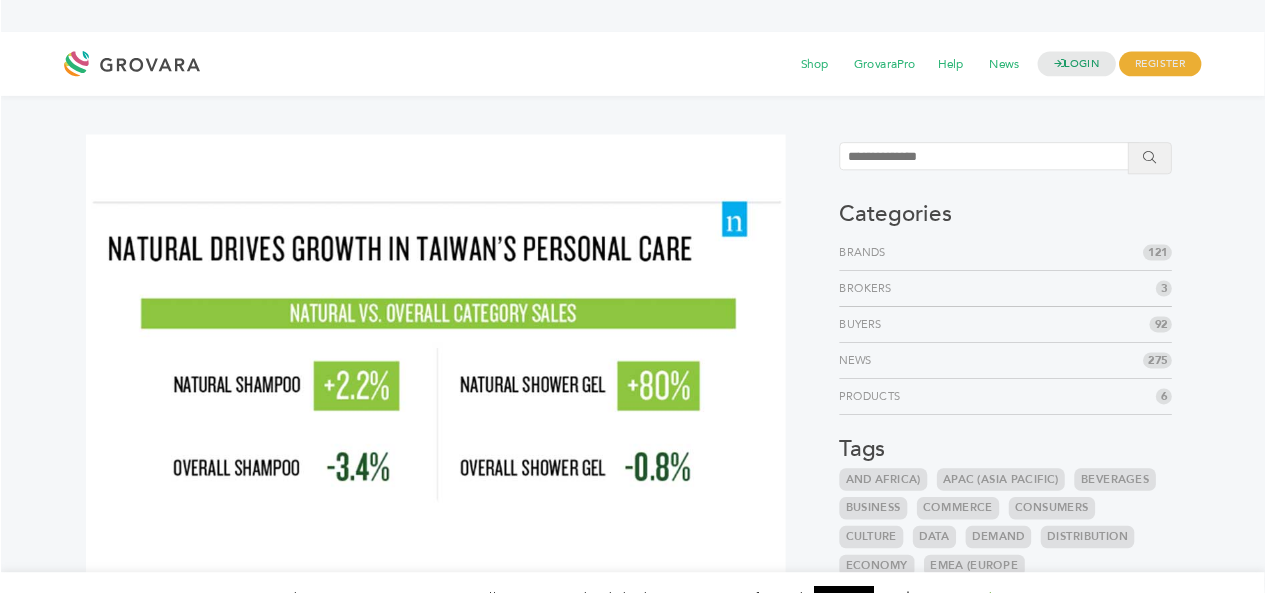 scroll, scrollTop: 0, scrollLeft: 0, axis: both 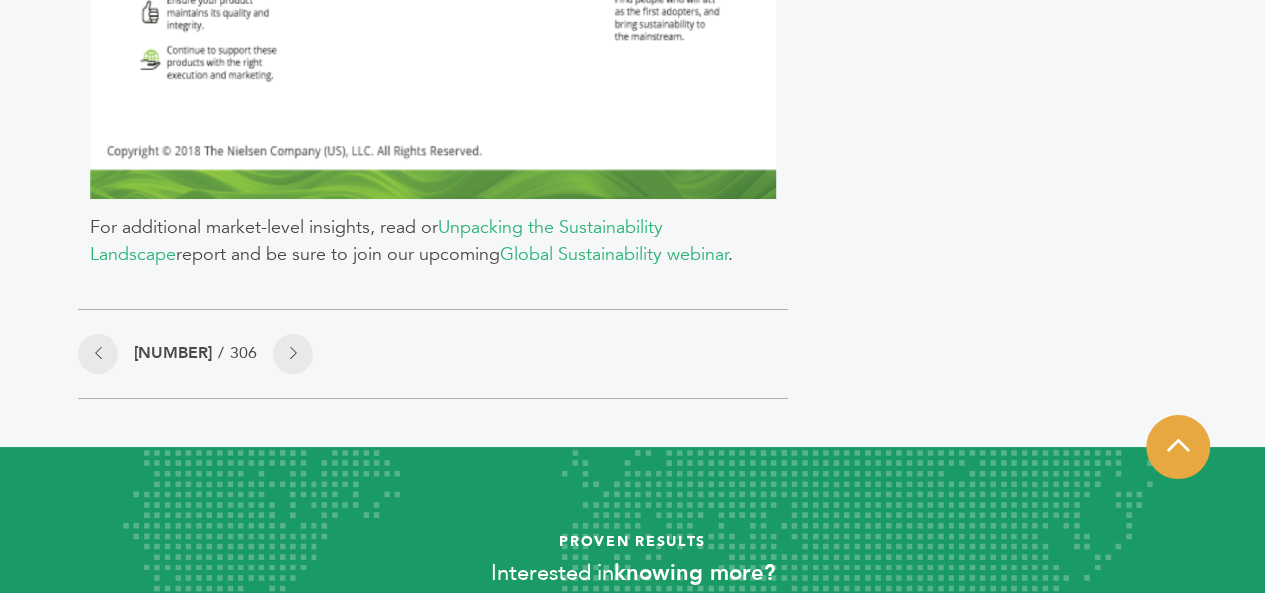 click on "Categories
Brands 121
Brokers 3
Buyers 92
News 275
6" at bounding box center [1012, -1543] 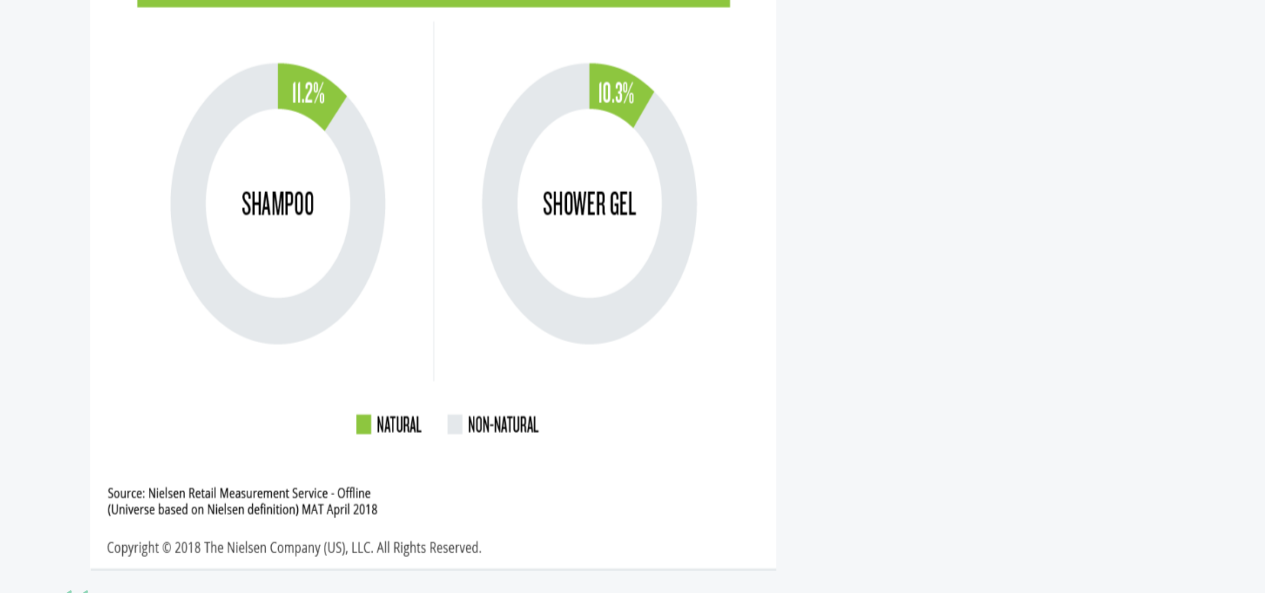 click on "Categories
Brands 121
Brokers 3
Buyers 92
News 275
6" at bounding box center [1012, 57] 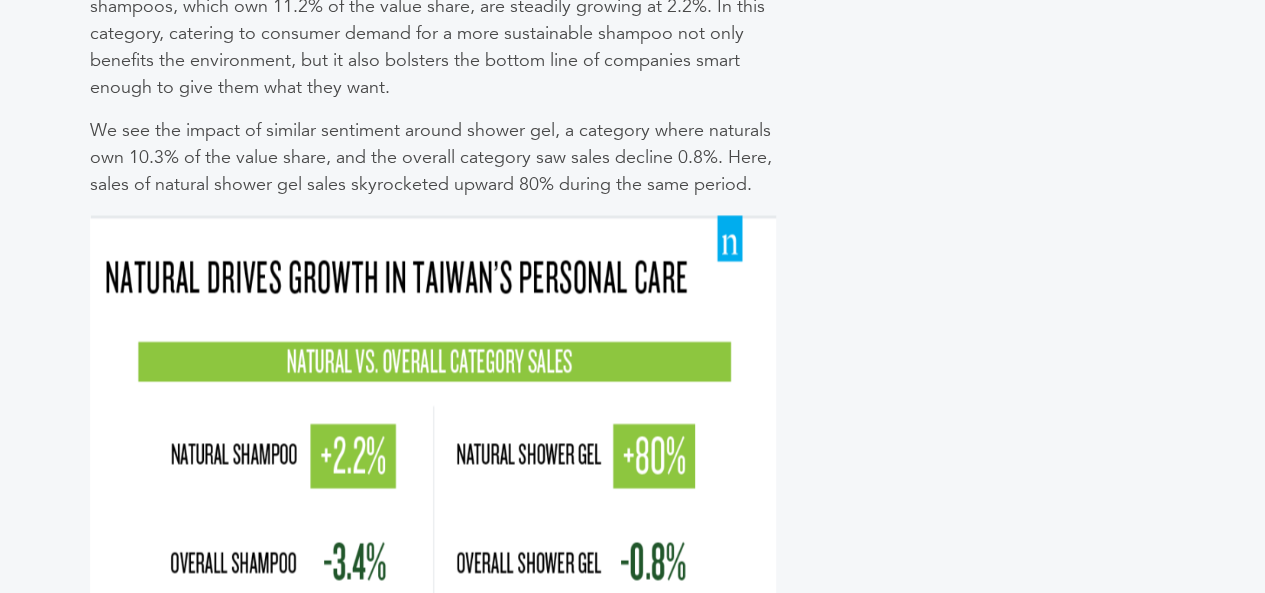 scroll, scrollTop: 1300, scrollLeft: 0, axis: vertical 